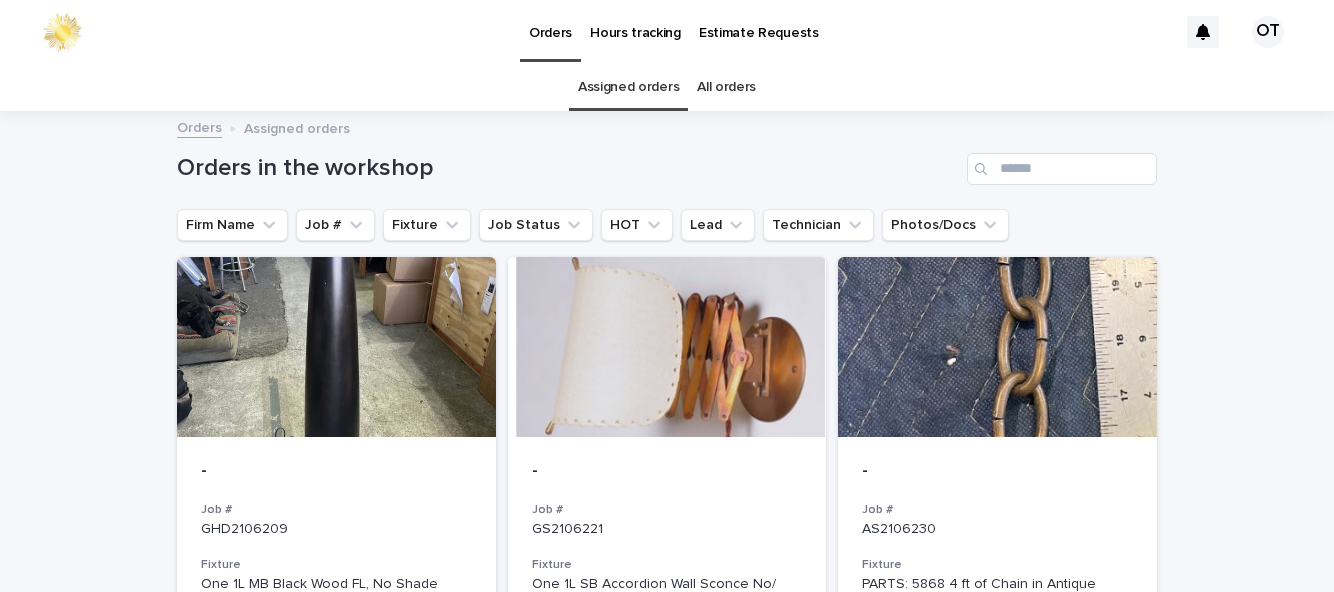 scroll, scrollTop: 0, scrollLeft: 0, axis: both 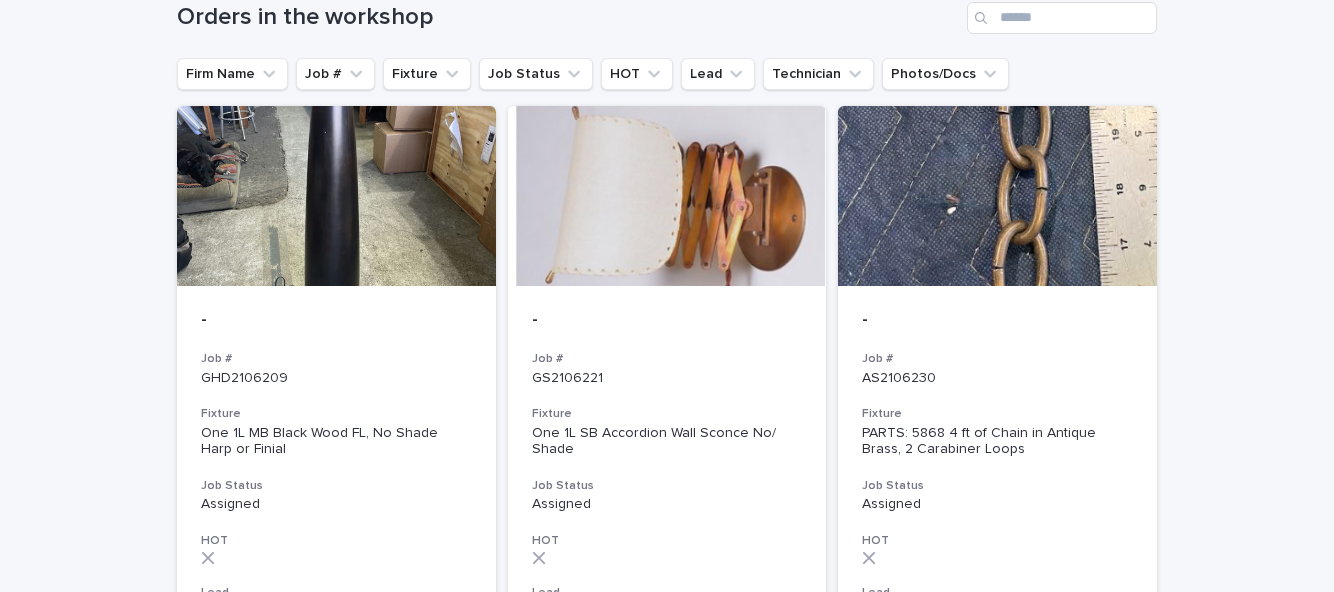 click on "AS2106230" at bounding box center (997, 378) 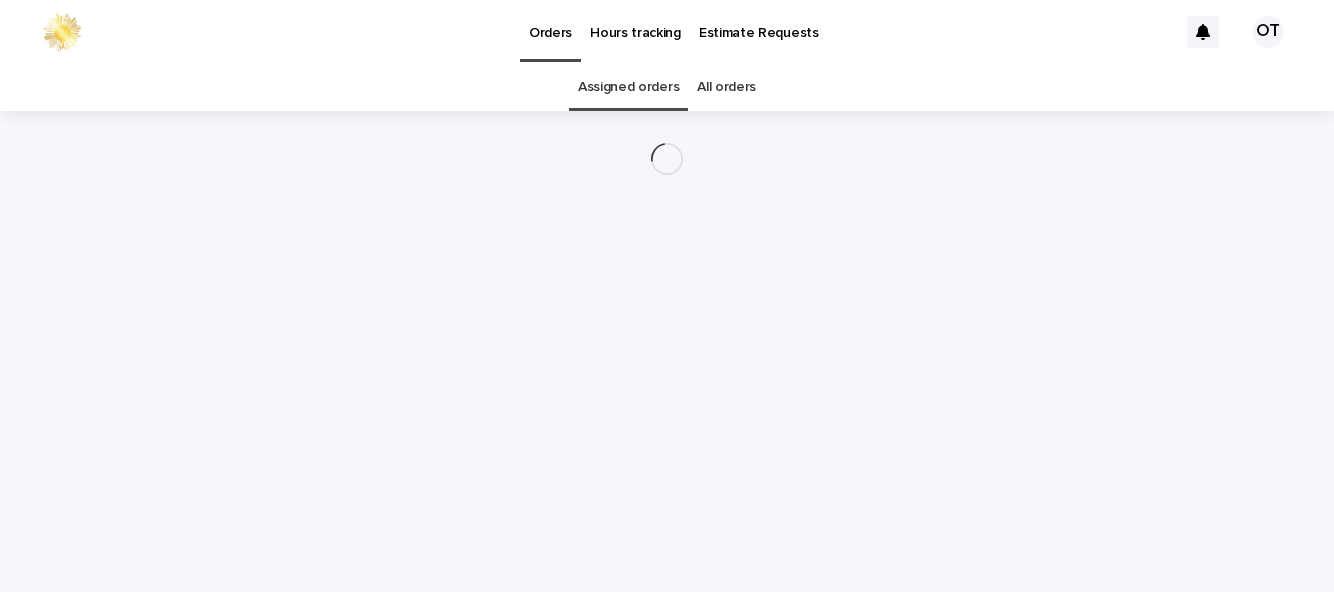 scroll, scrollTop: 0, scrollLeft: 0, axis: both 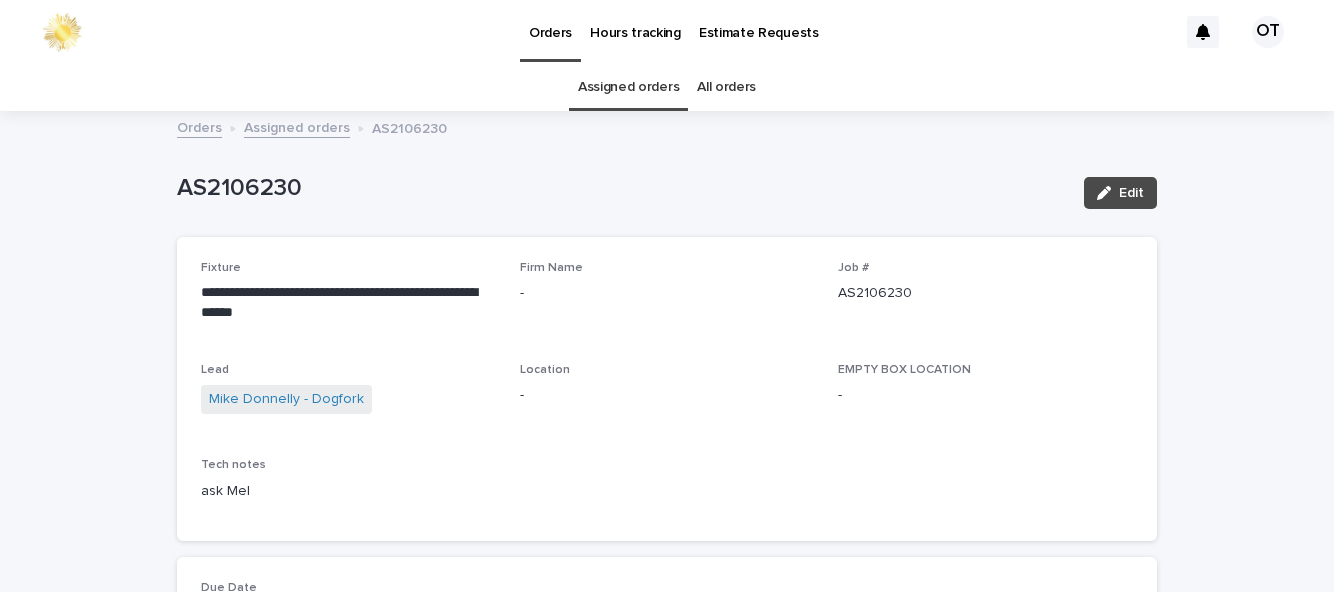 click on "Assigned orders" at bounding box center [628, 87] 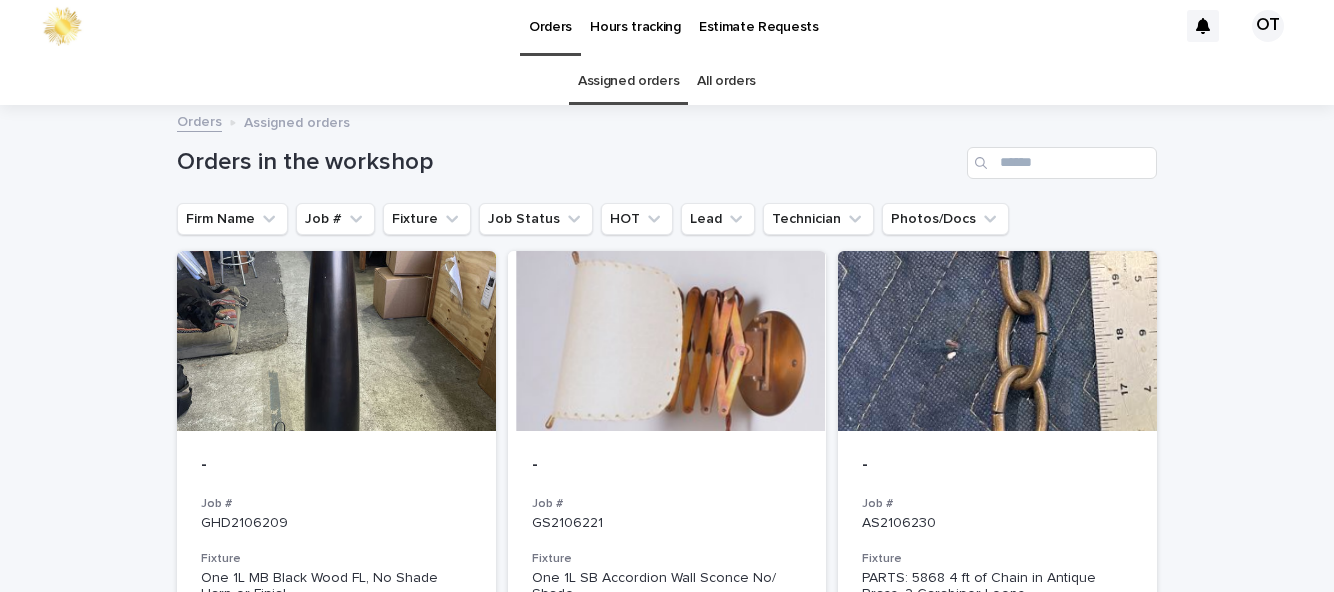 scroll, scrollTop: 0, scrollLeft: 0, axis: both 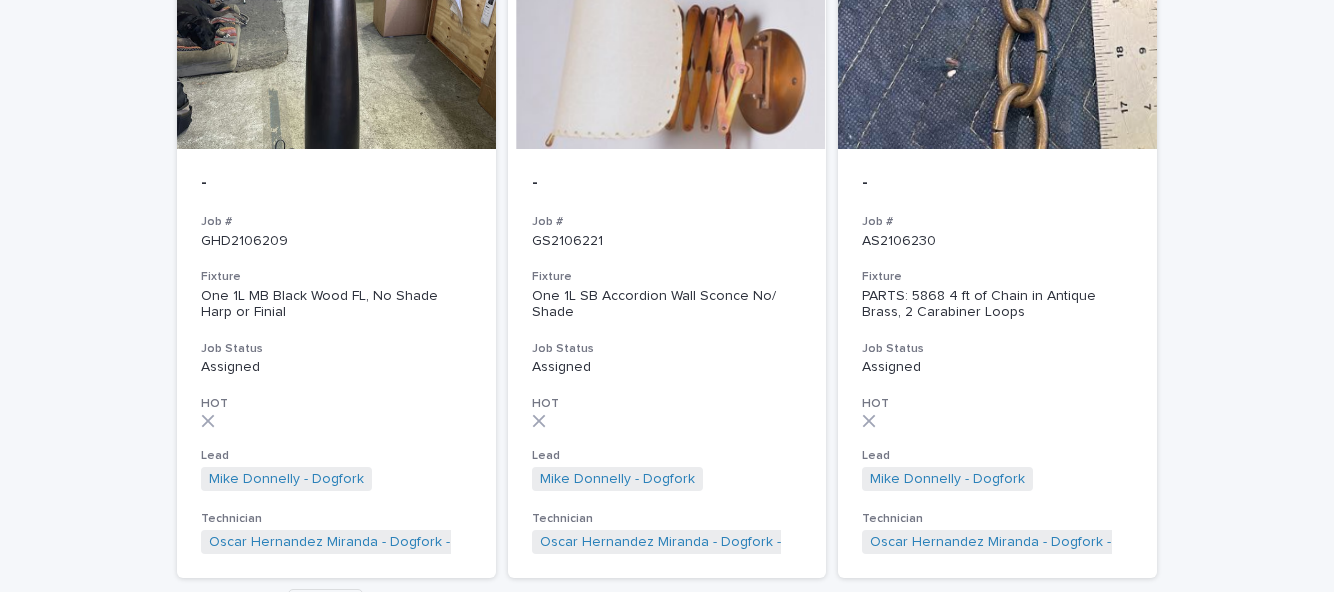 click on "One 1L MB Black Wood FL, No Shade Harp or Finial" at bounding box center (336, 305) 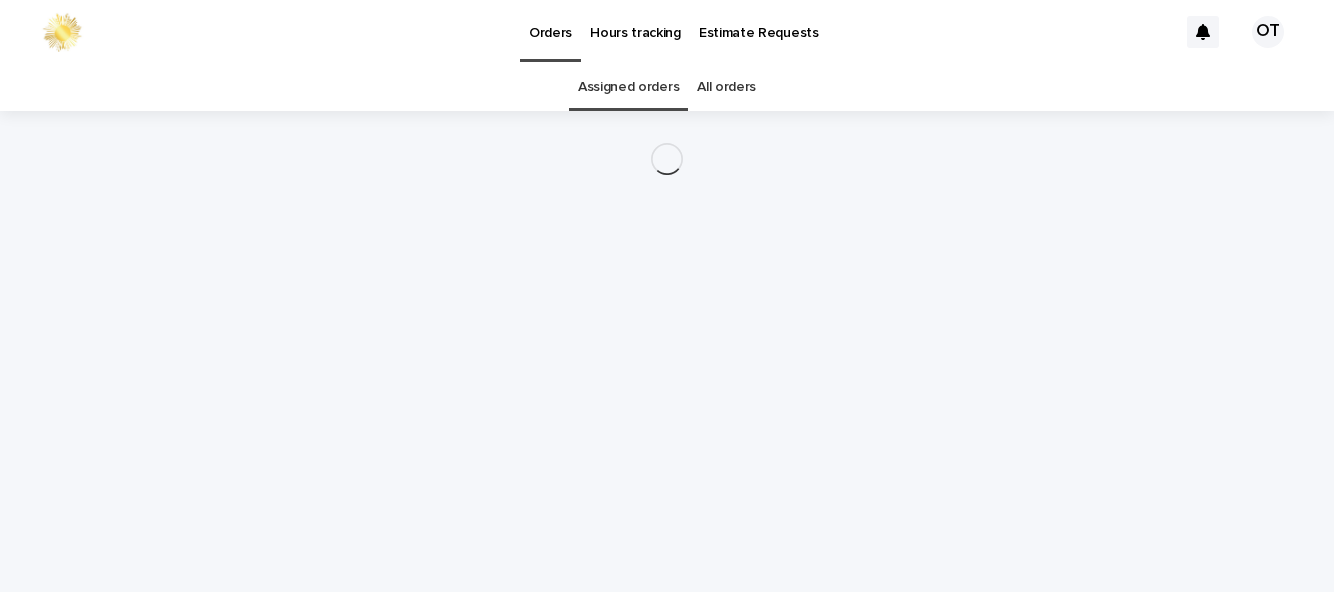 scroll, scrollTop: 0, scrollLeft: 0, axis: both 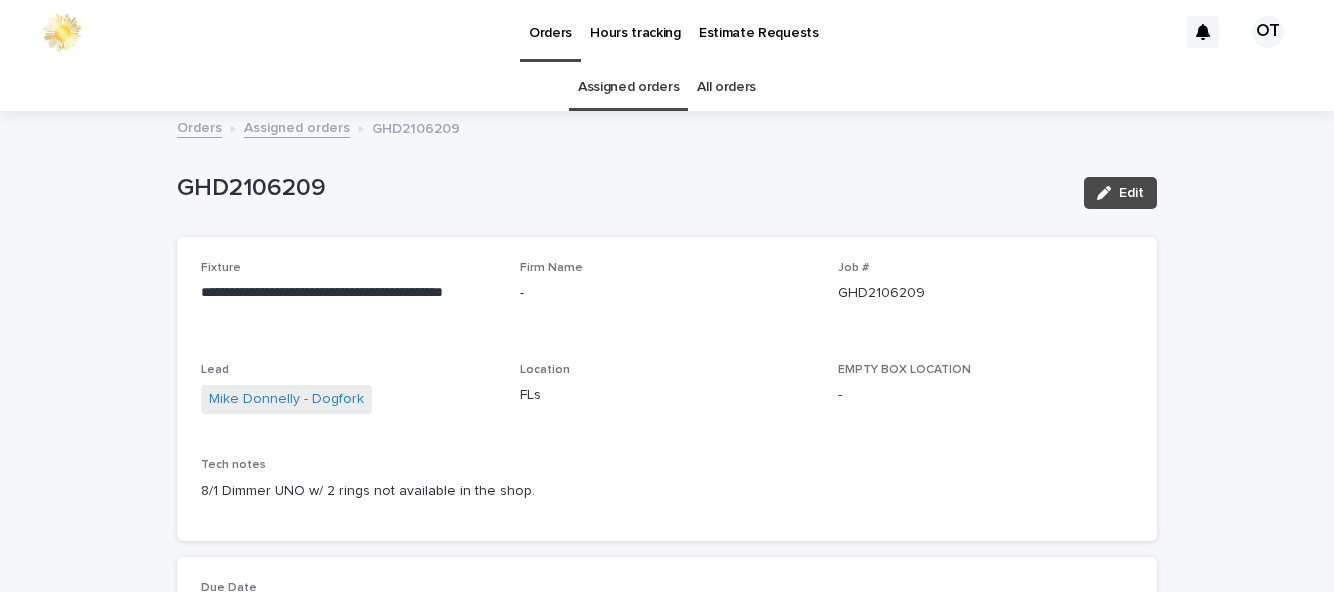 click on "Assigned orders" at bounding box center [628, 87] 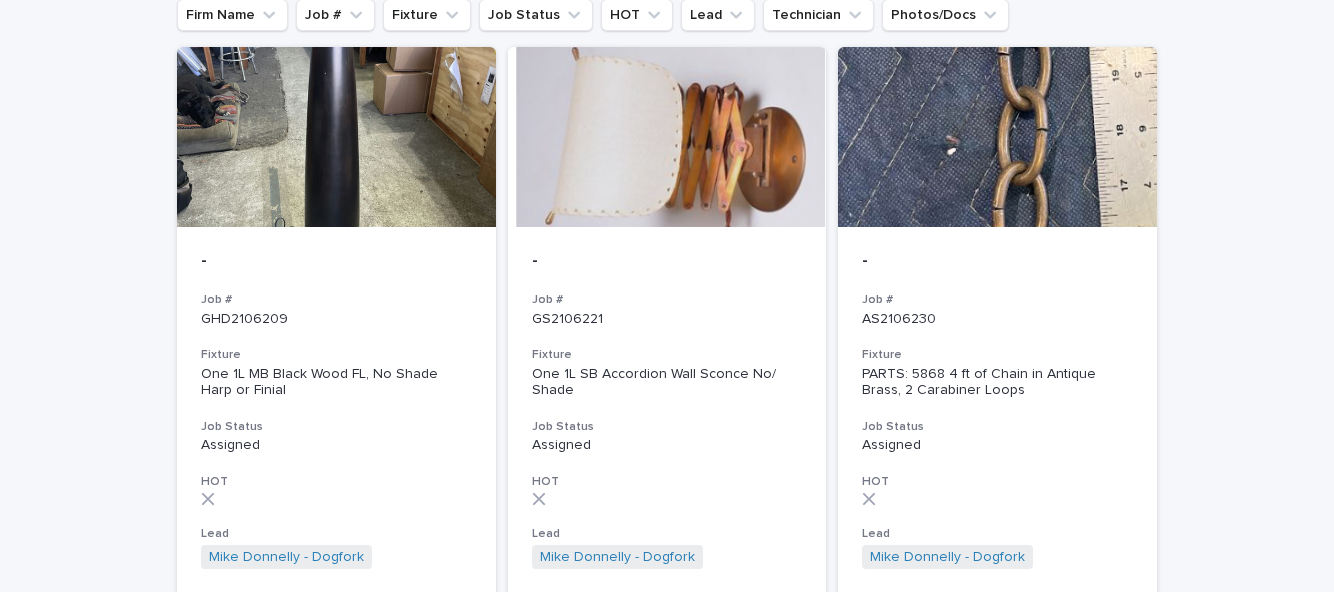scroll, scrollTop: 208, scrollLeft: 0, axis: vertical 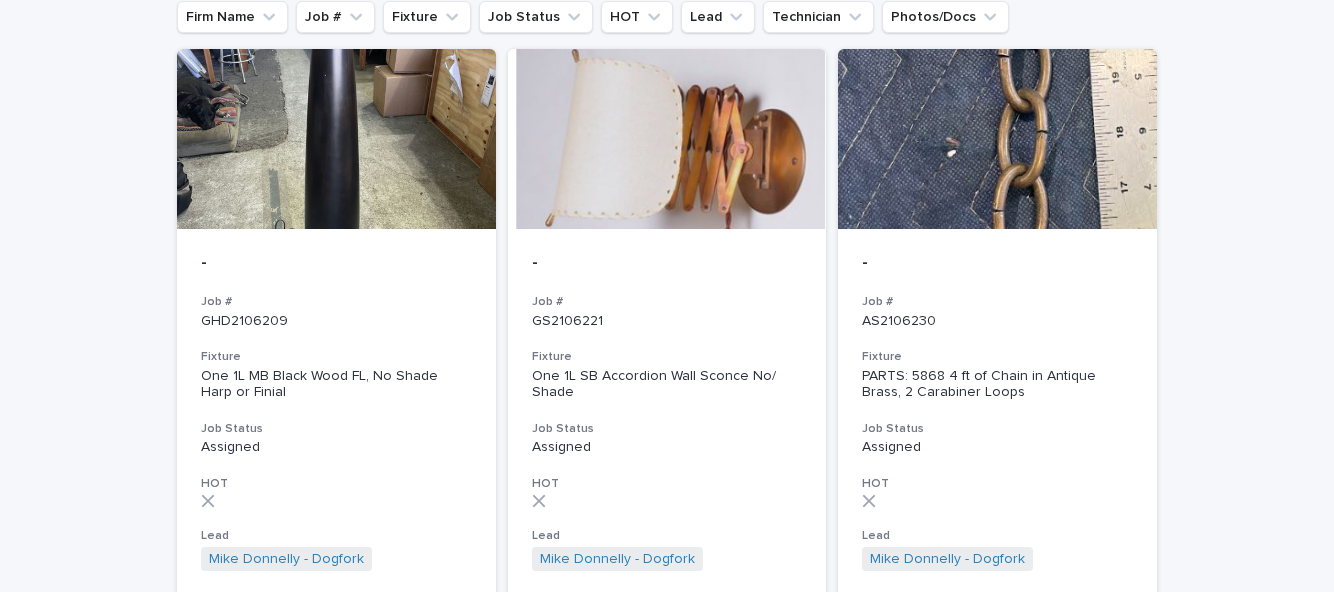 click on "HOT" at bounding box center (667, 484) 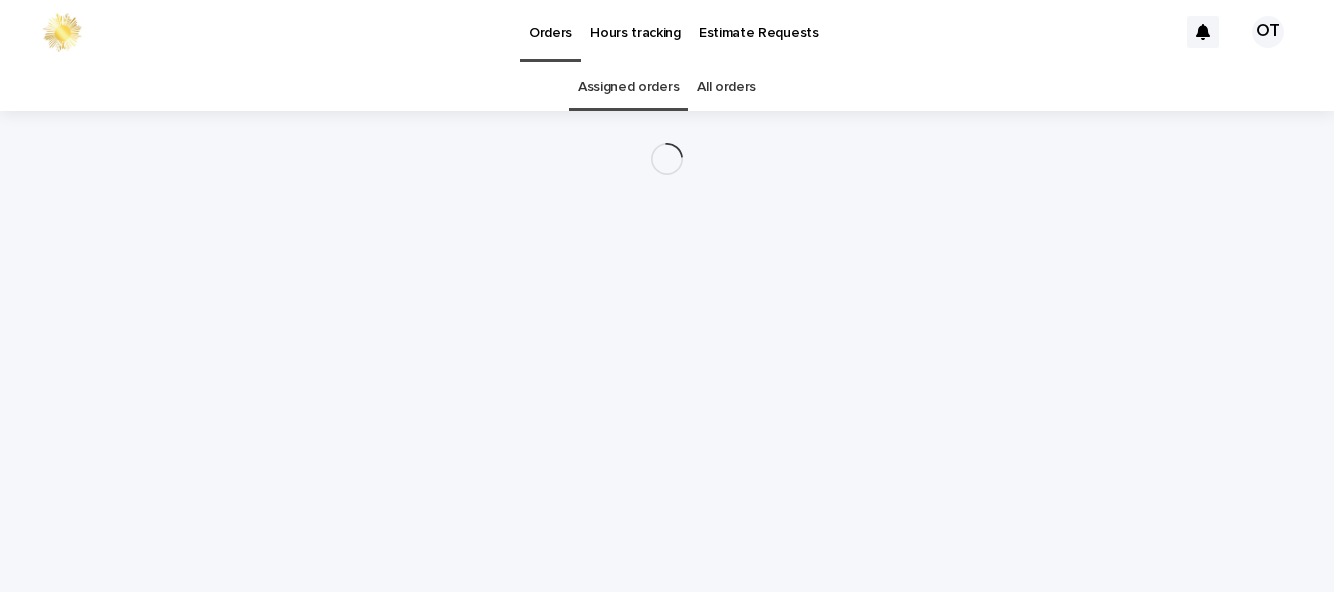 scroll, scrollTop: 0, scrollLeft: 0, axis: both 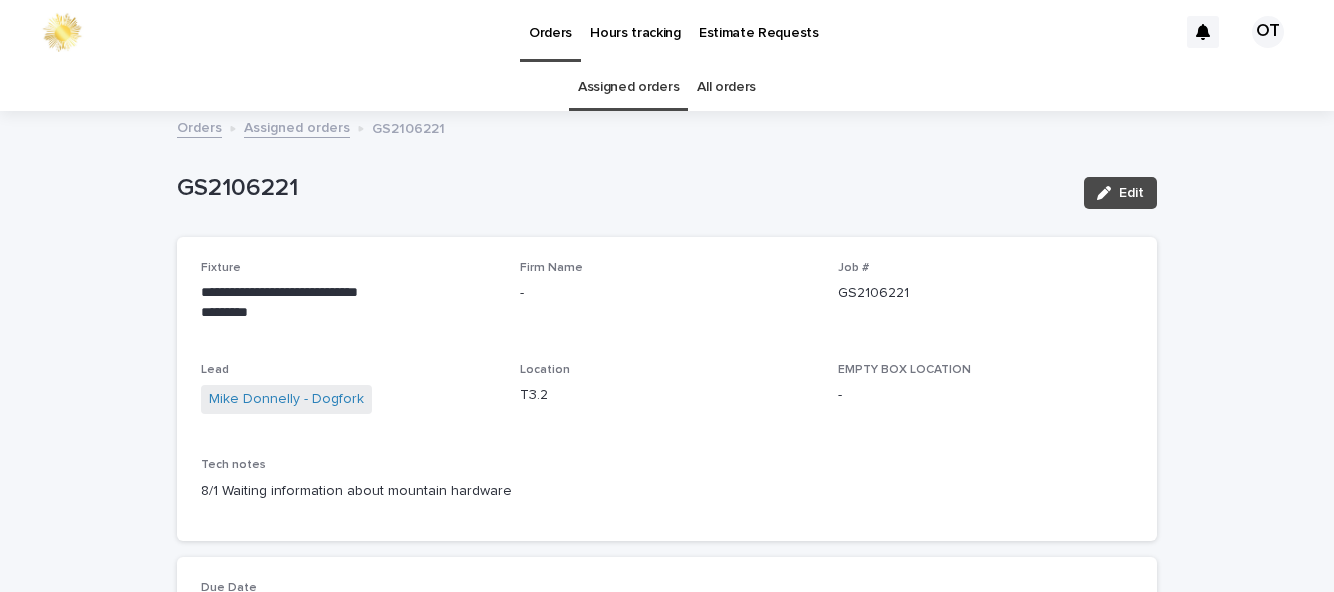 click on "Assigned orders" at bounding box center [628, 87] 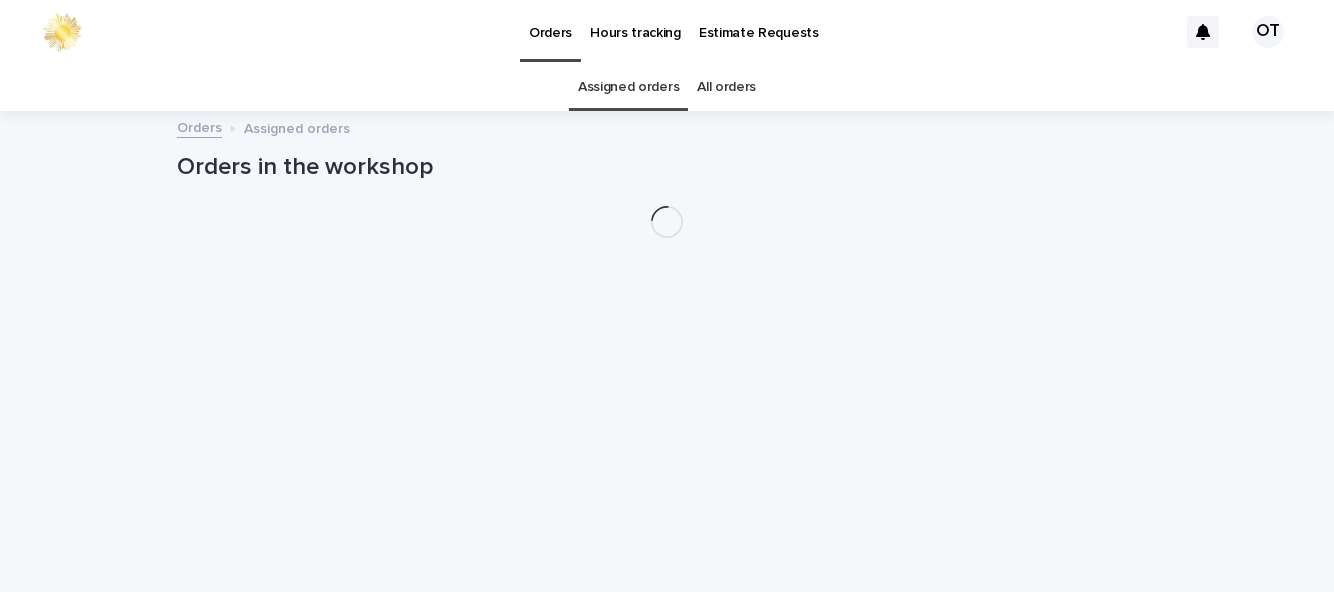 scroll, scrollTop: 0, scrollLeft: 0, axis: both 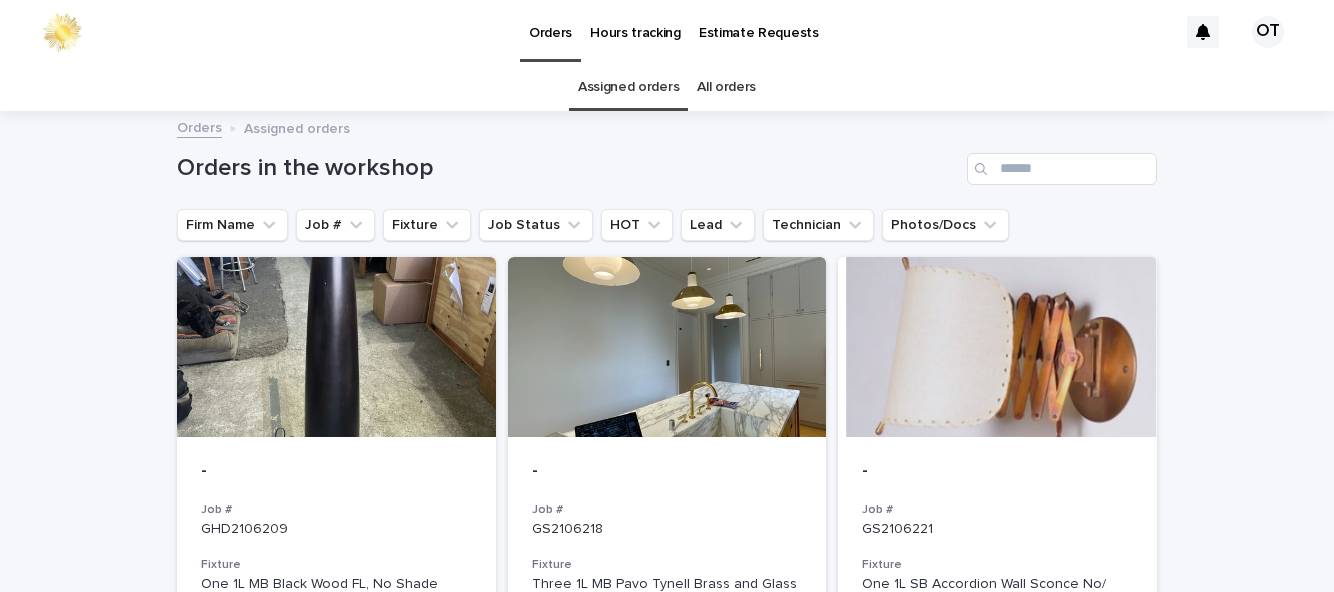 click at bounding box center [667, 347] 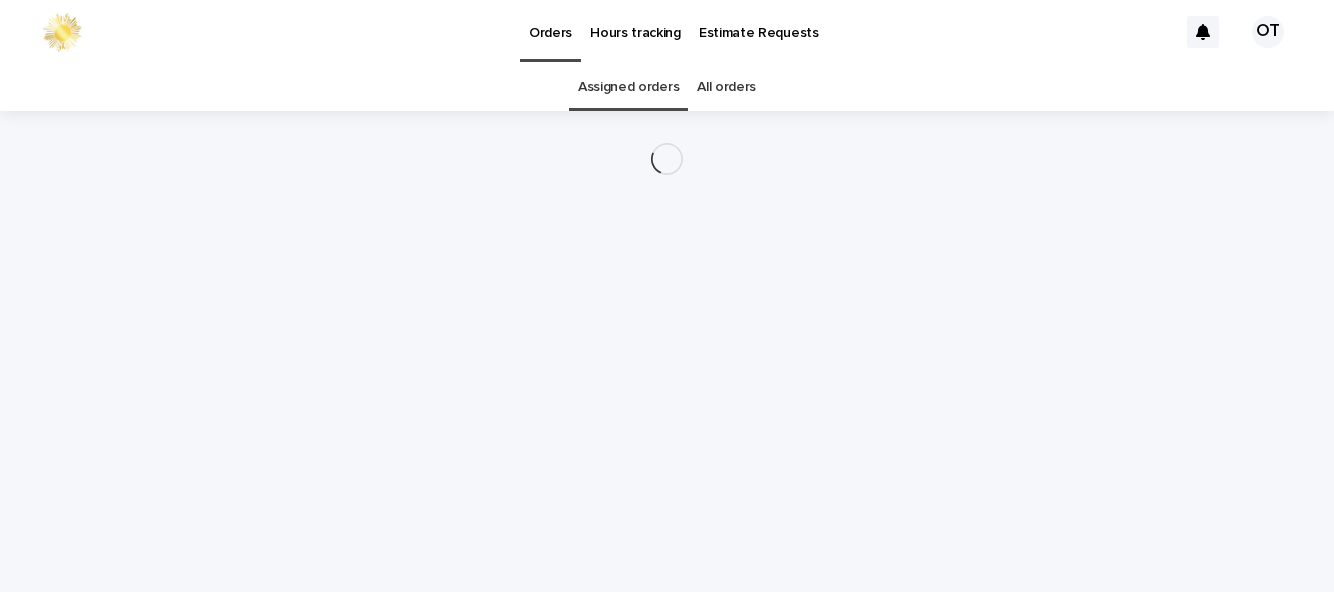 scroll, scrollTop: 64, scrollLeft: 0, axis: vertical 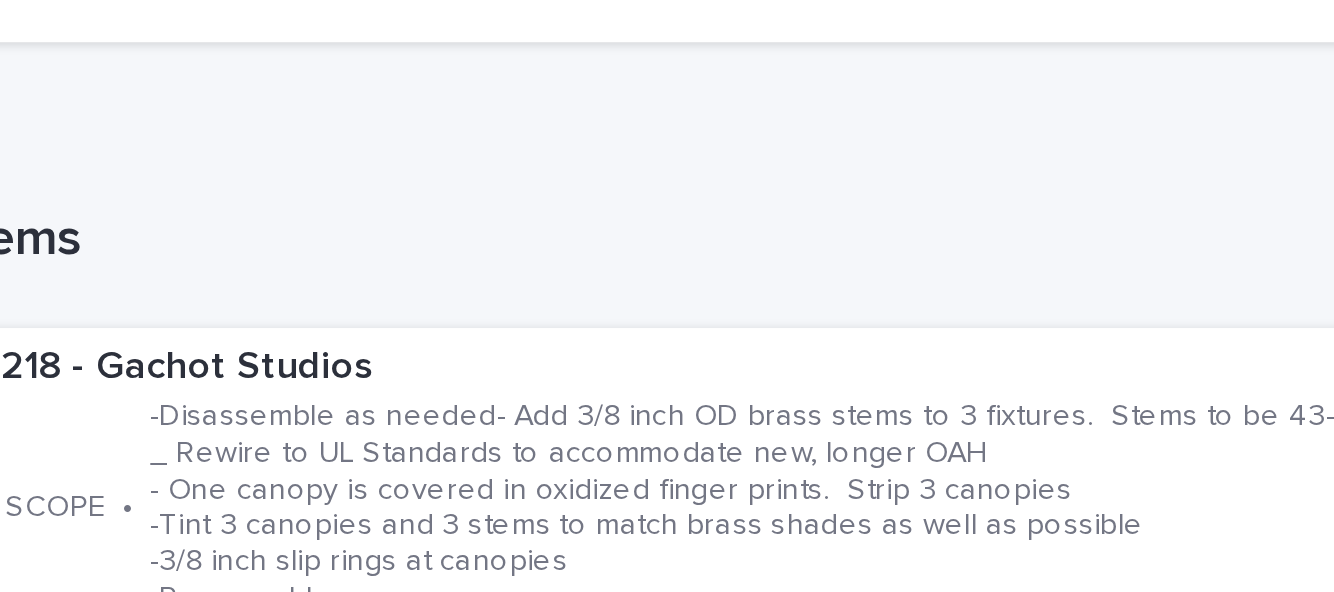 click on "-Disassemble as needed- Add 3/8 inch OD brass stems to 3 fixtures.  Stems to be 43-3/4 inch long
_ Rewire to UL Standards to accommodate new, longer OAH
- One canopy is covered in oxidized finger prints.  Strip 3 canopies
-Tint 3 canopies and 3 stems to match brass shades as well as possible
-3/8 inch slip rings at canopies
-Reassemble" at bounding box center (633, 510) 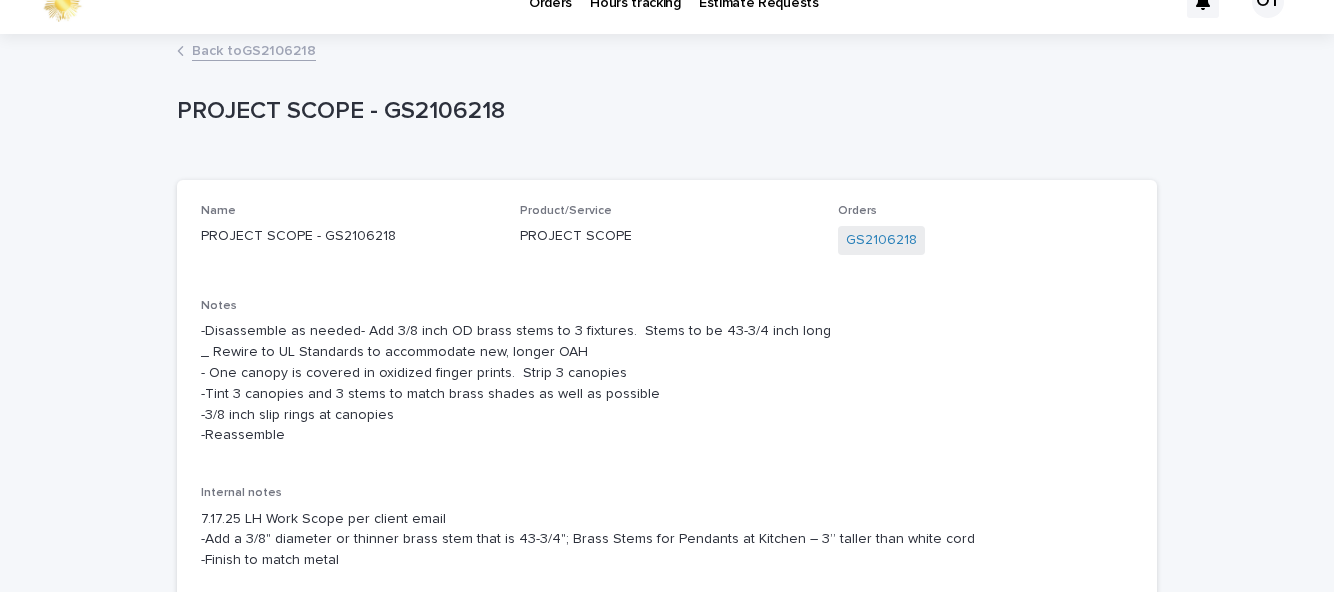 scroll, scrollTop: 0, scrollLeft: 0, axis: both 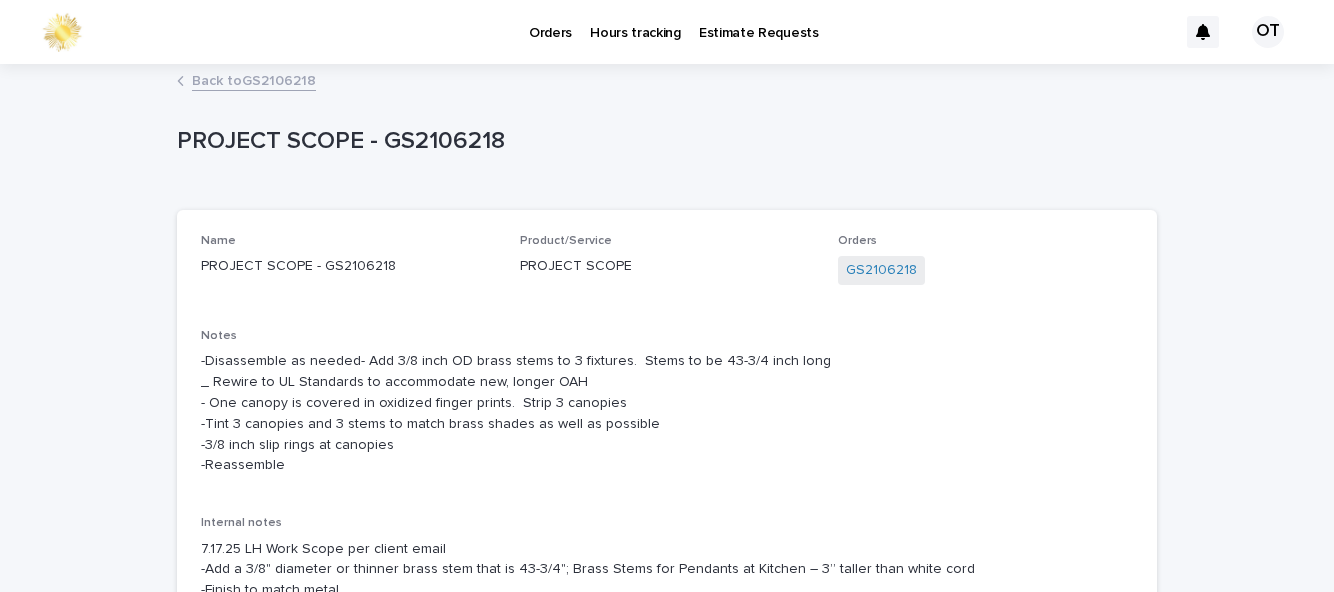 click on "Back to  GS2106218" at bounding box center [254, 79] 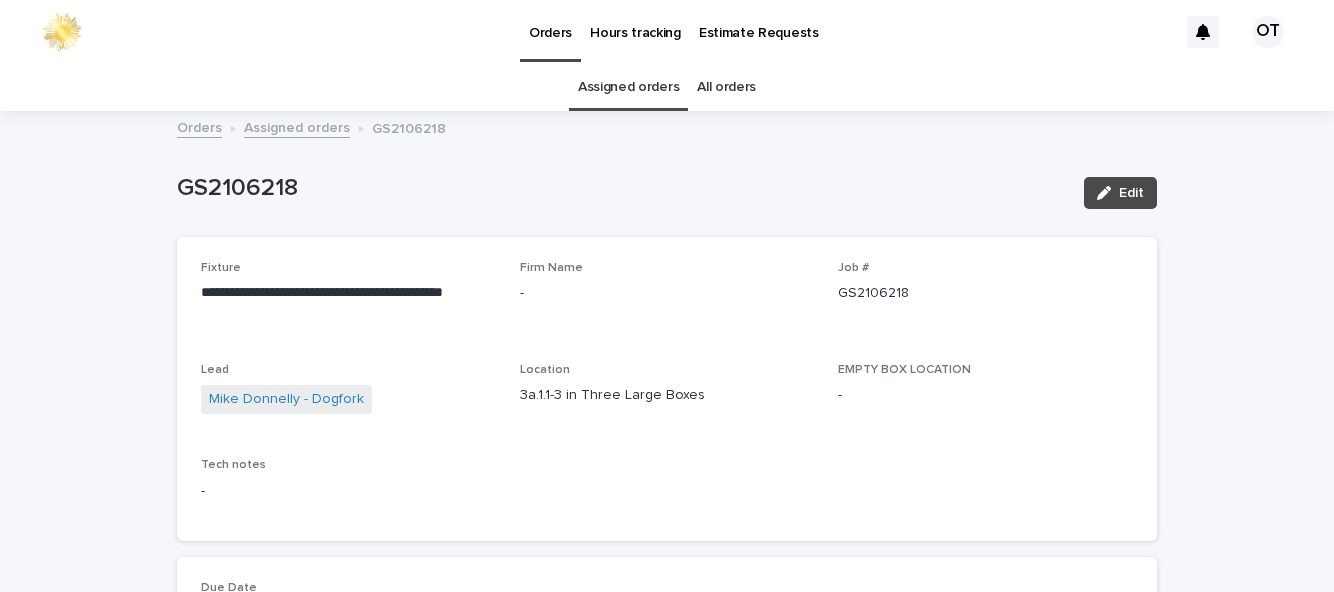 click on "Edit" at bounding box center [1131, 193] 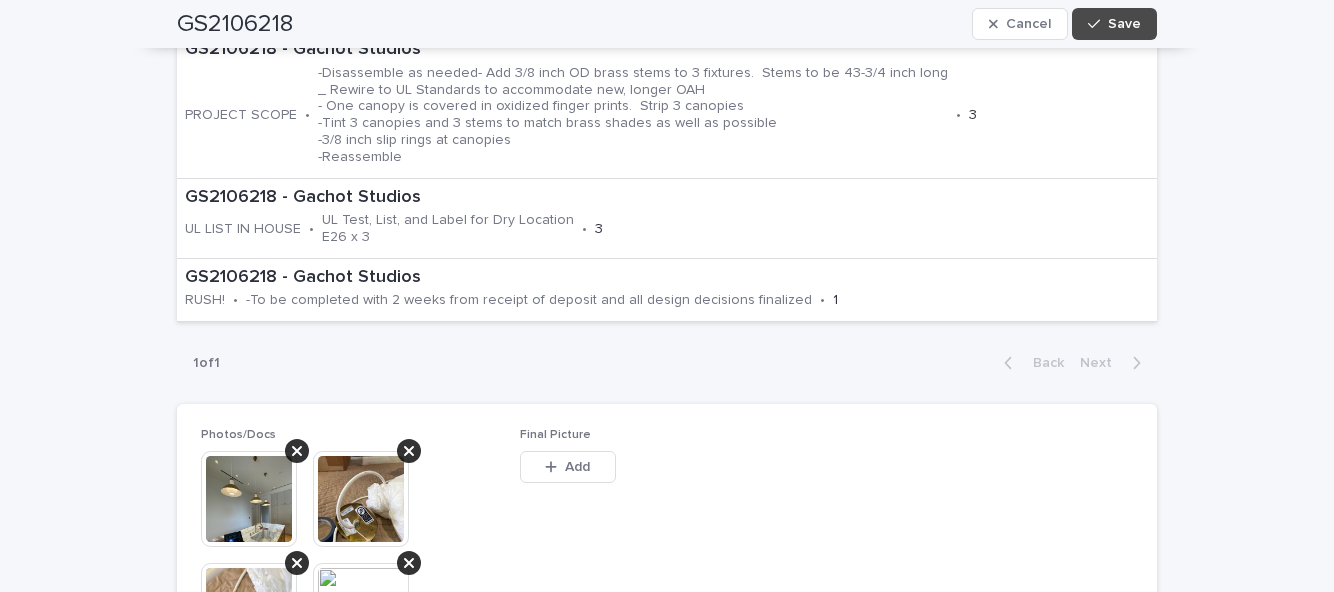 scroll, scrollTop: 788, scrollLeft: 0, axis: vertical 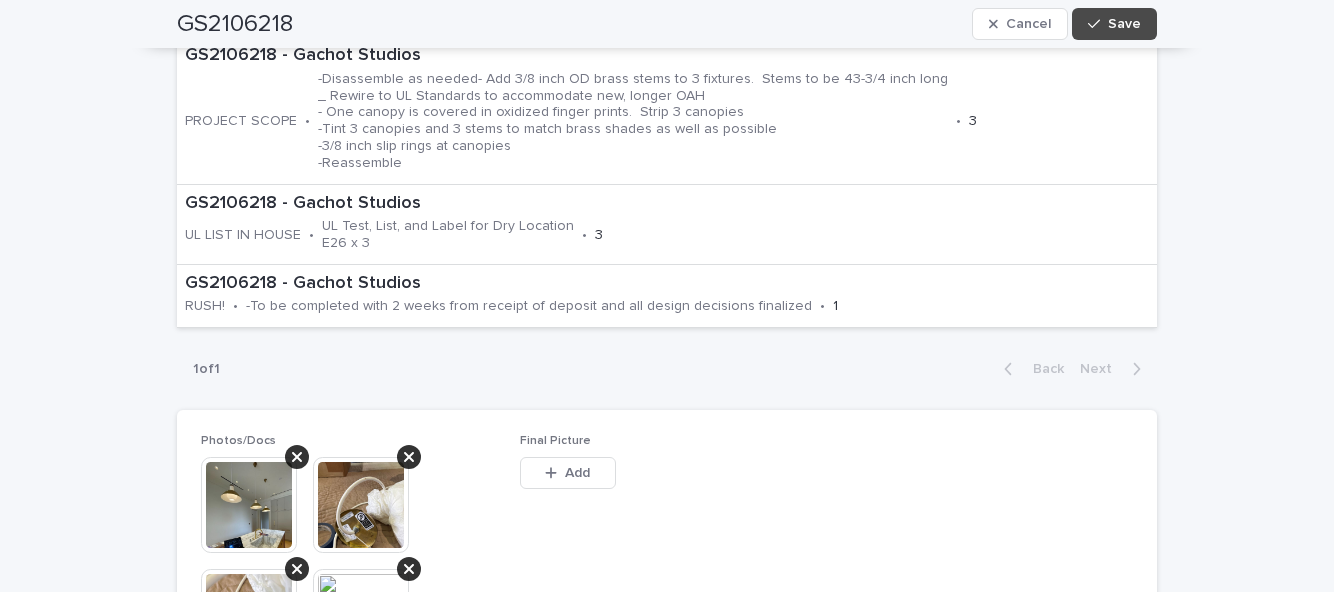 click on "Add" at bounding box center [568, 473] 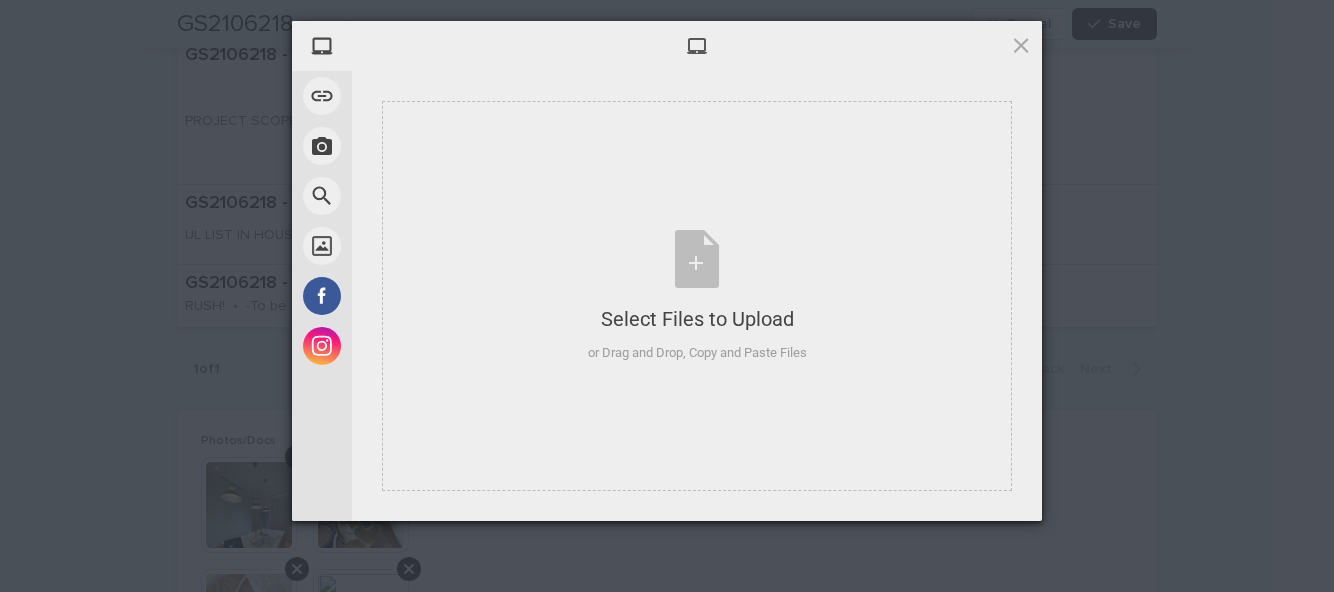 click on "Select Files to Upload
or Drag and Drop, Copy and Paste Files" at bounding box center [697, 296] 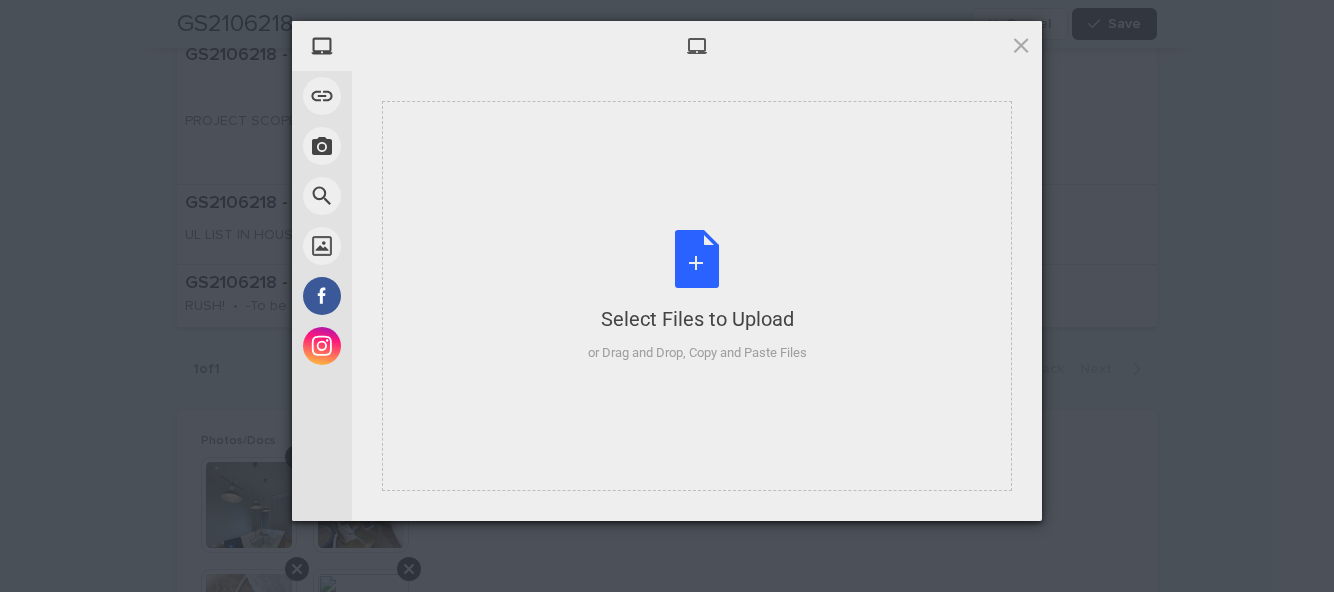 click at bounding box center [1021, 45] 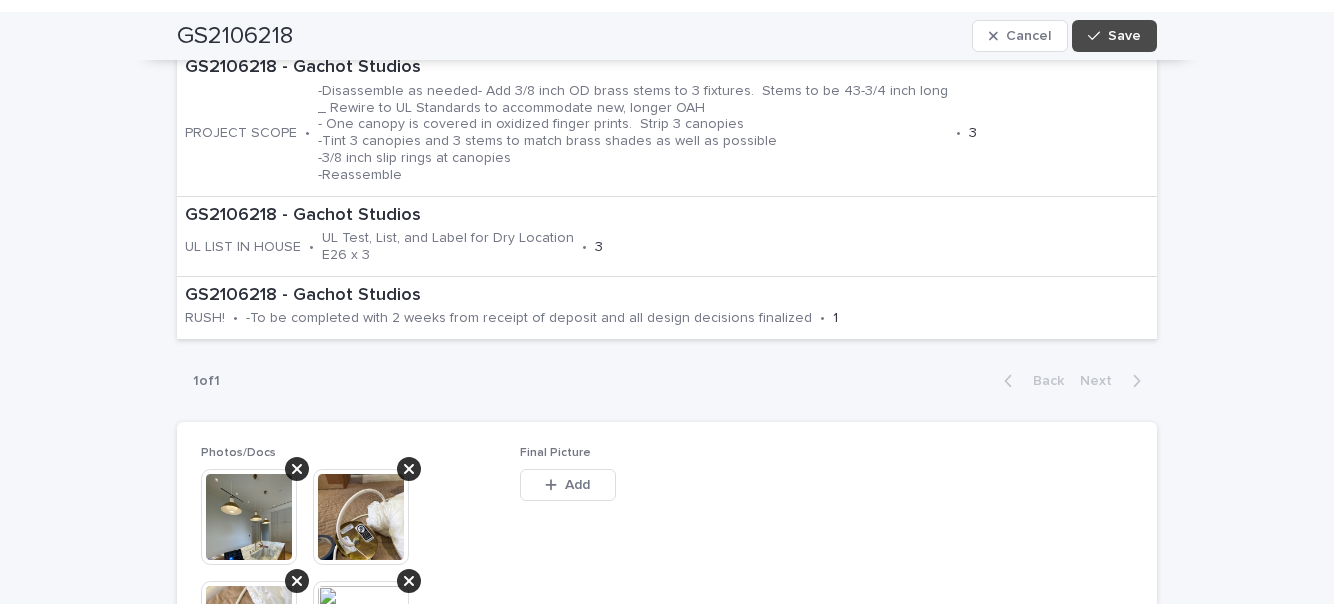 scroll, scrollTop: 788, scrollLeft: 0, axis: vertical 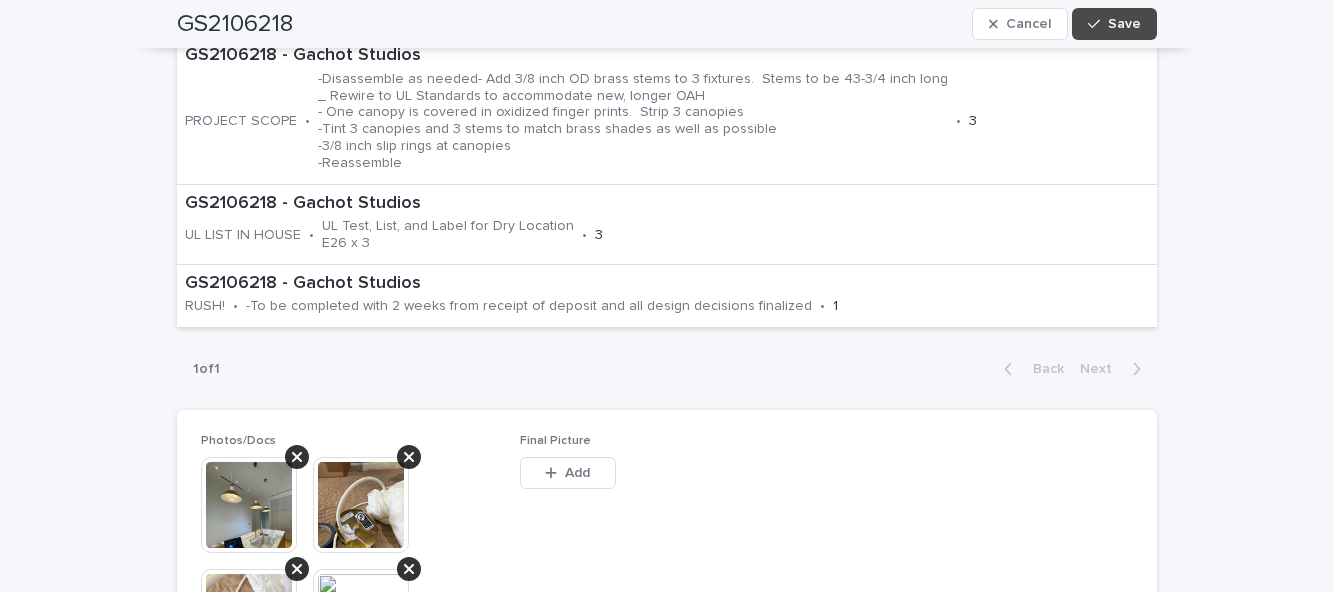 click on "Add" at bounding box center (577, 473) 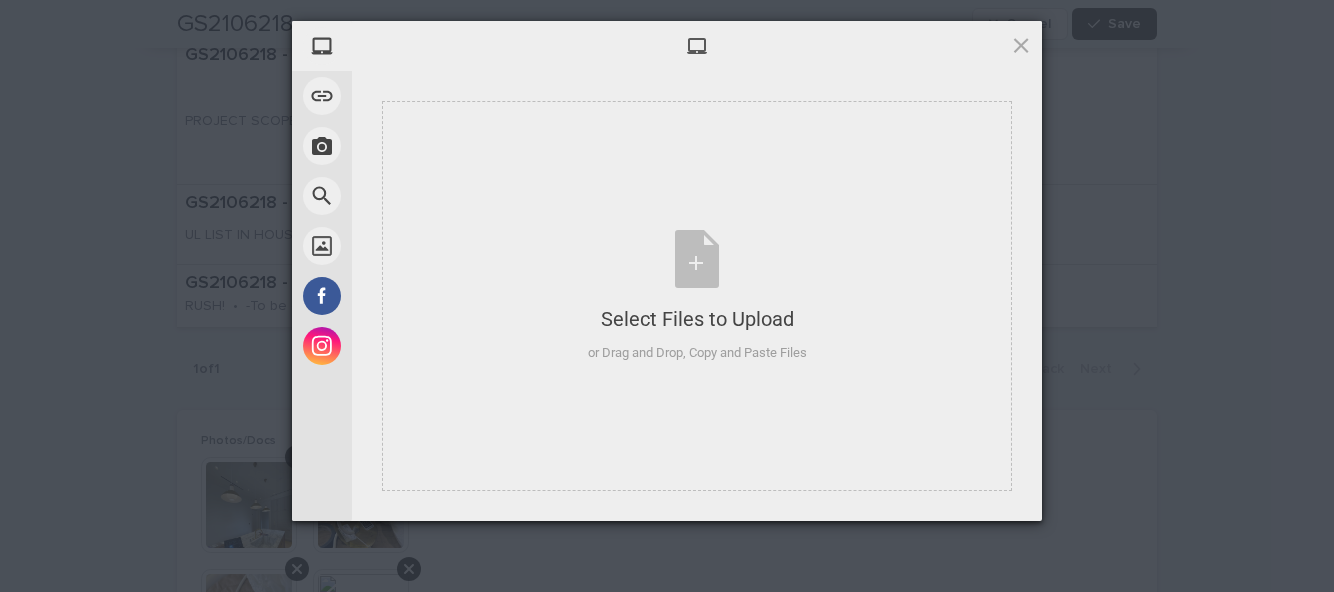 click on "Select Files to Upload
or Drag and Drop, Copy and Paste Files" at bounding box center (697, 296) 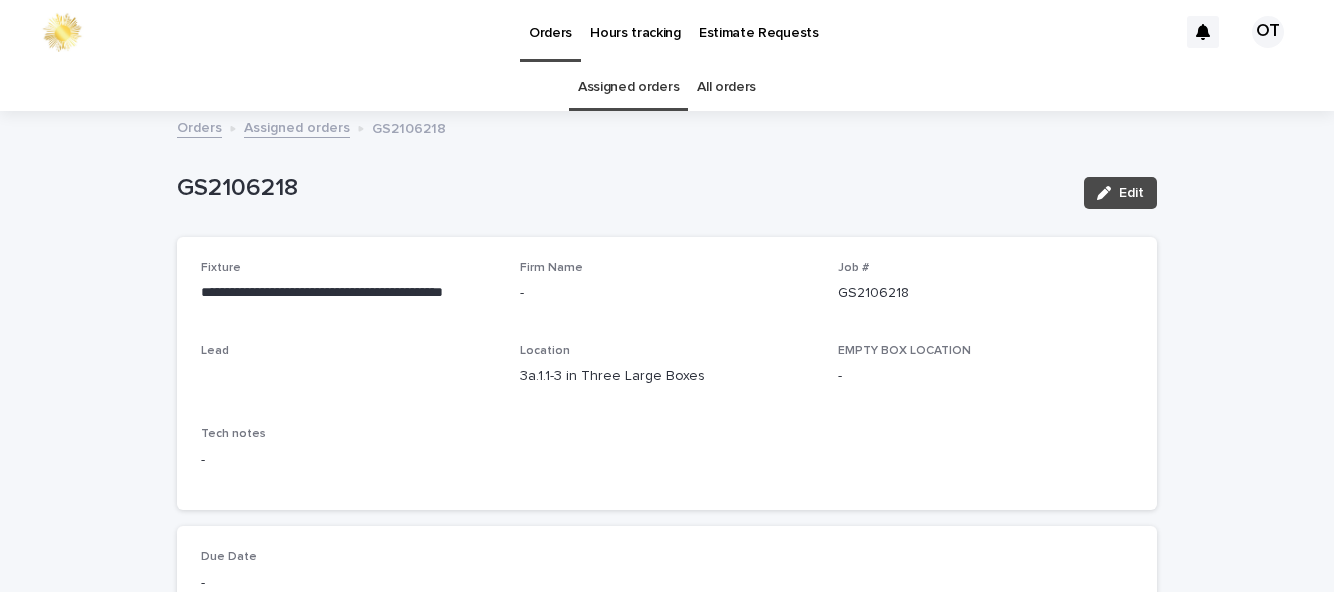 scroll, scrollTop: 0, scrollLeft: 0, axis: both 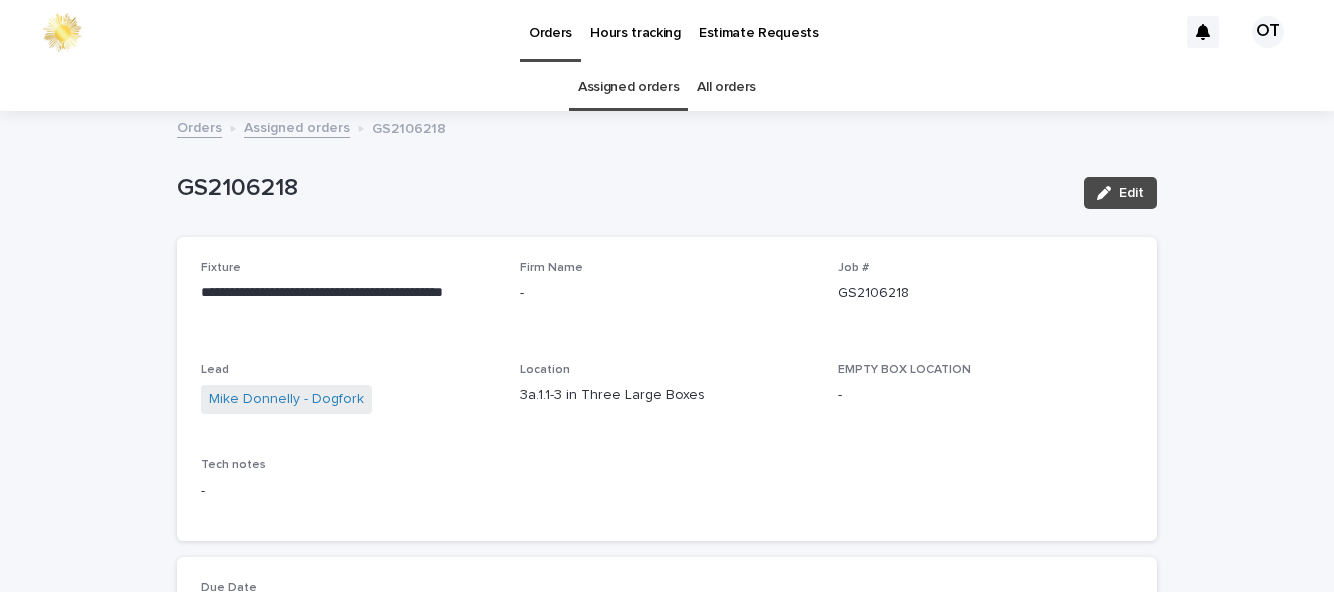 click on "Edit" at bounding box center [1120, 193] 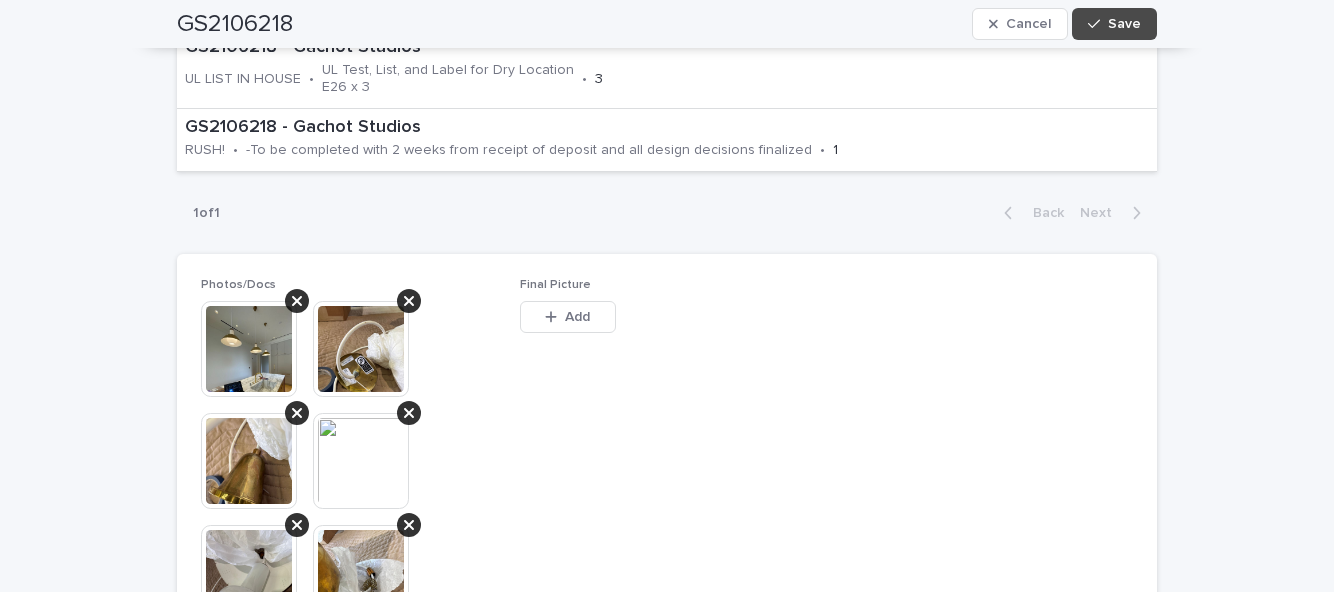 scroll, scrollTop: 945, scrollLeft: 0, axis: vertical 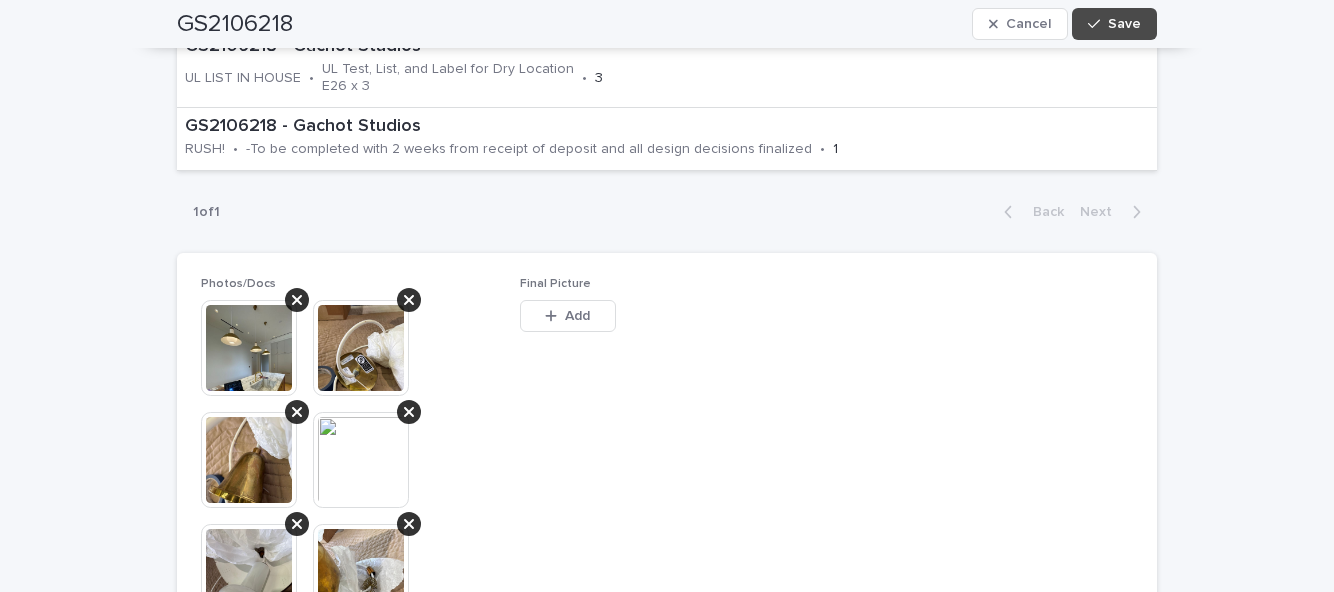 click on "Add" at bounding box center [568, 316] 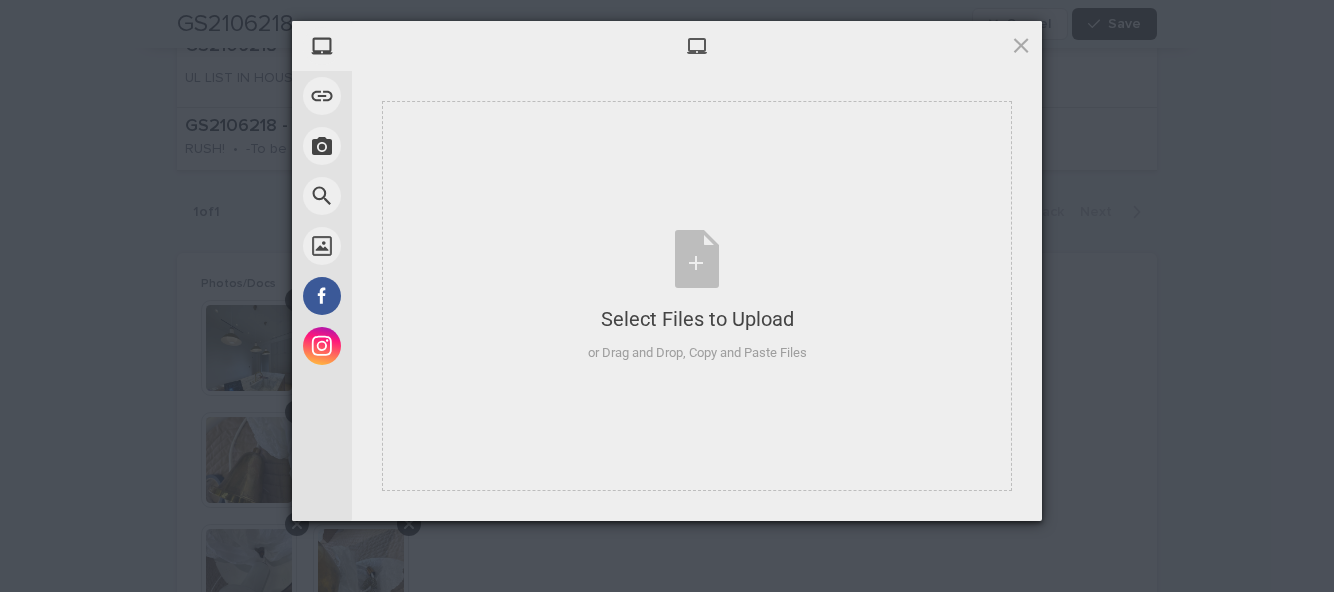 click on "Select Files to Upload" at bounding box center (697, 319) 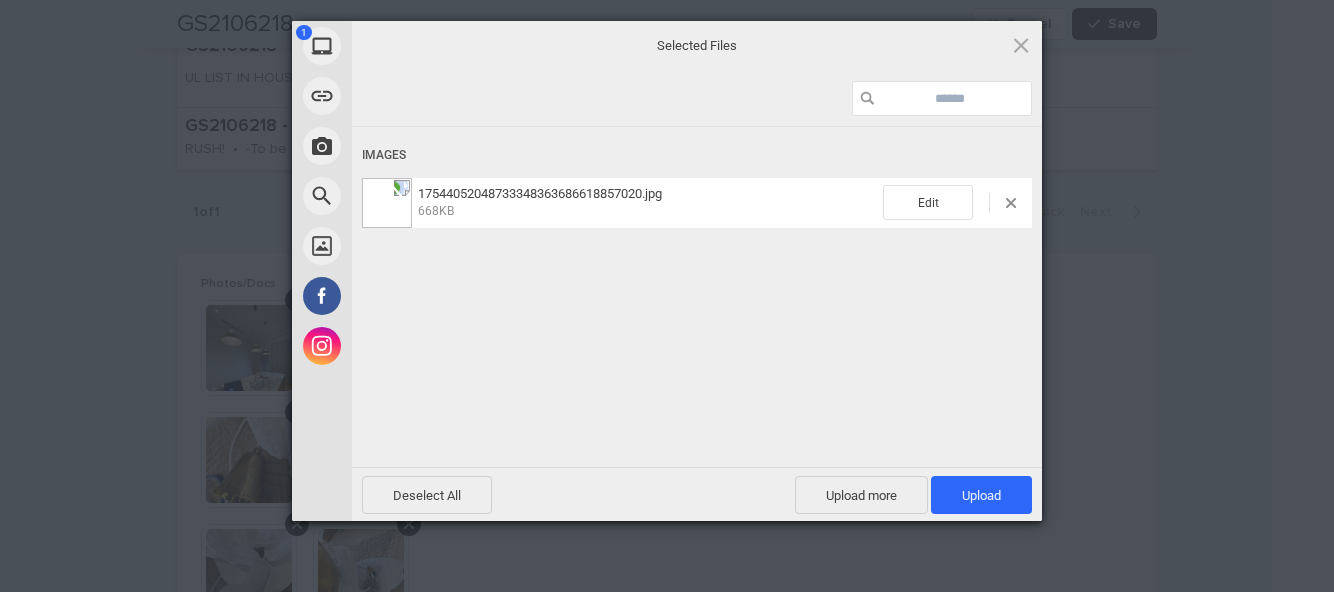 click on "Upload
1" at bounding box center [981, 495] 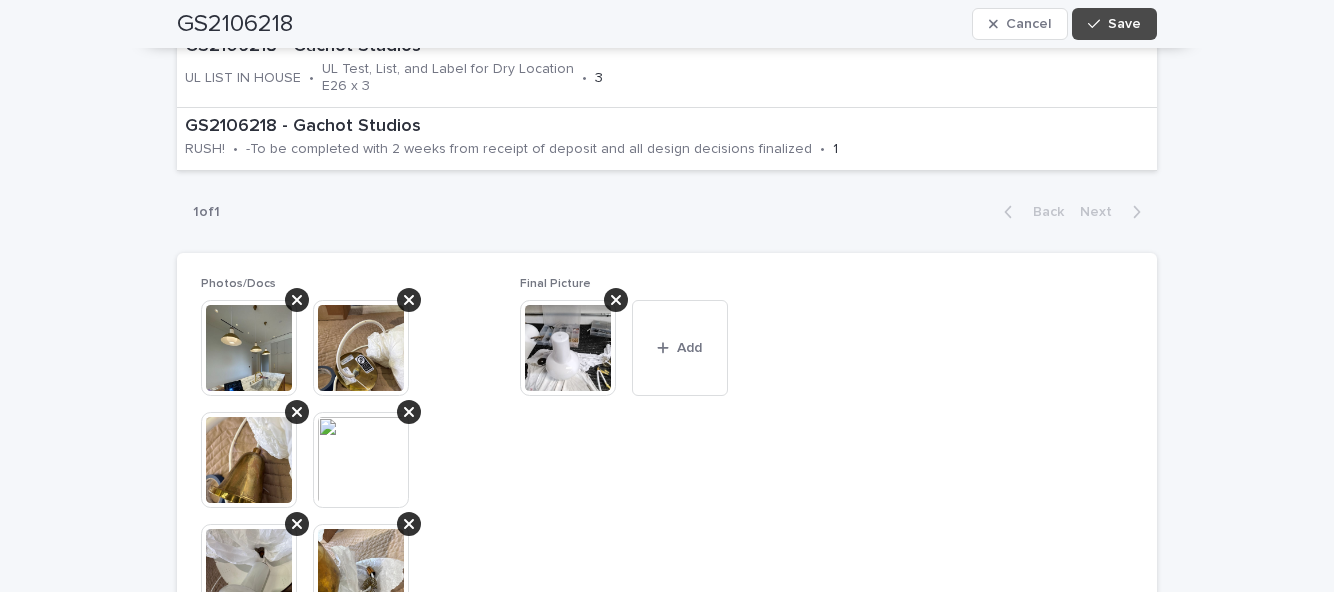 click on "Save" at bounding box center (1124, 24) 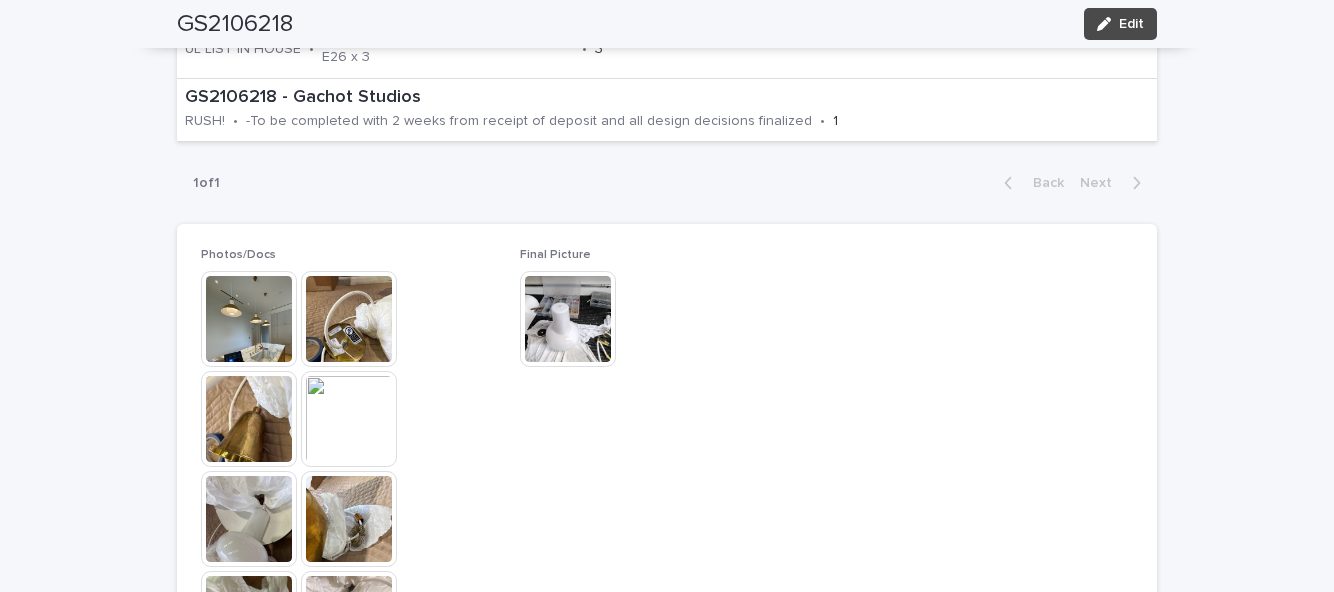 scroll, scrollTop: 0, scrollLeft: 0, axis: both 